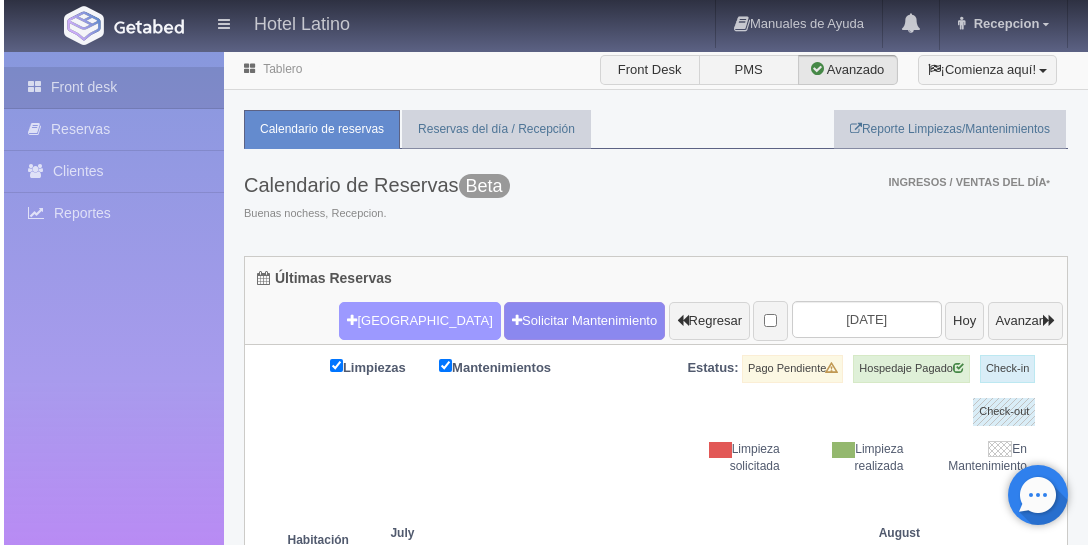scroll, scrollTop: 0, scrollLeft: 0, axis: both 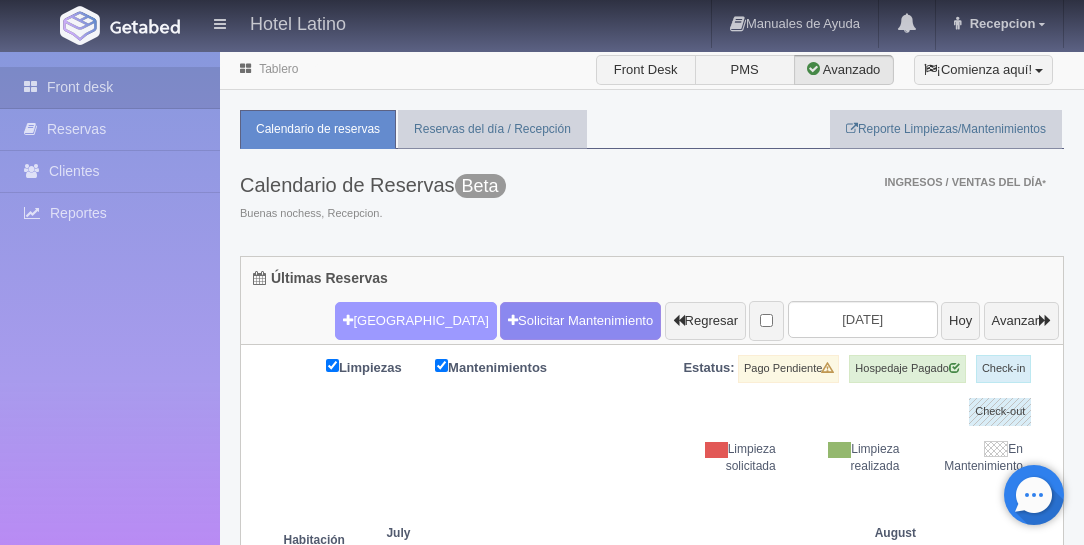 click on "[GEOGRAPHIC_DATA]" at bounding box center [415, 321] 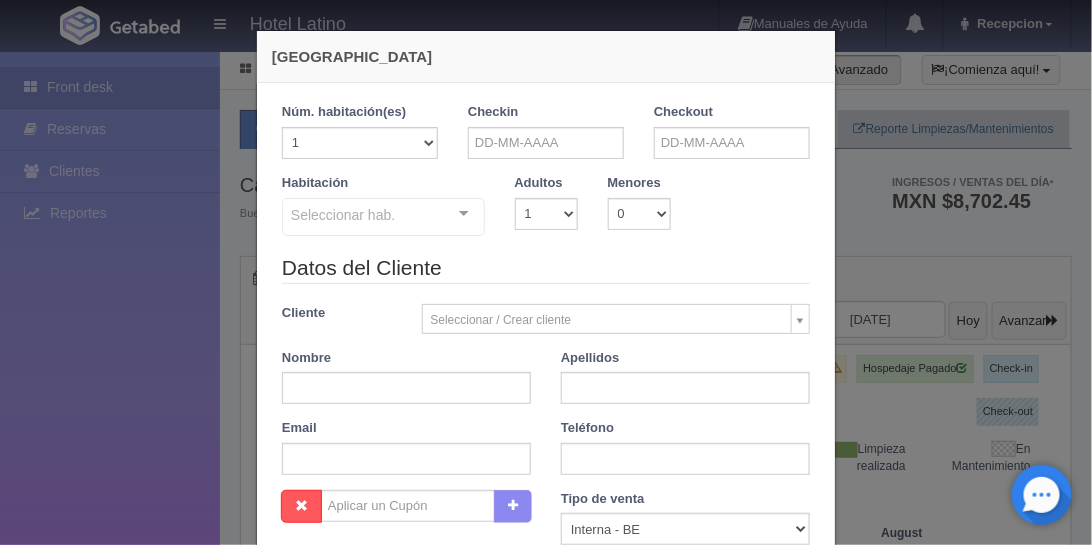 checkbox on "false" 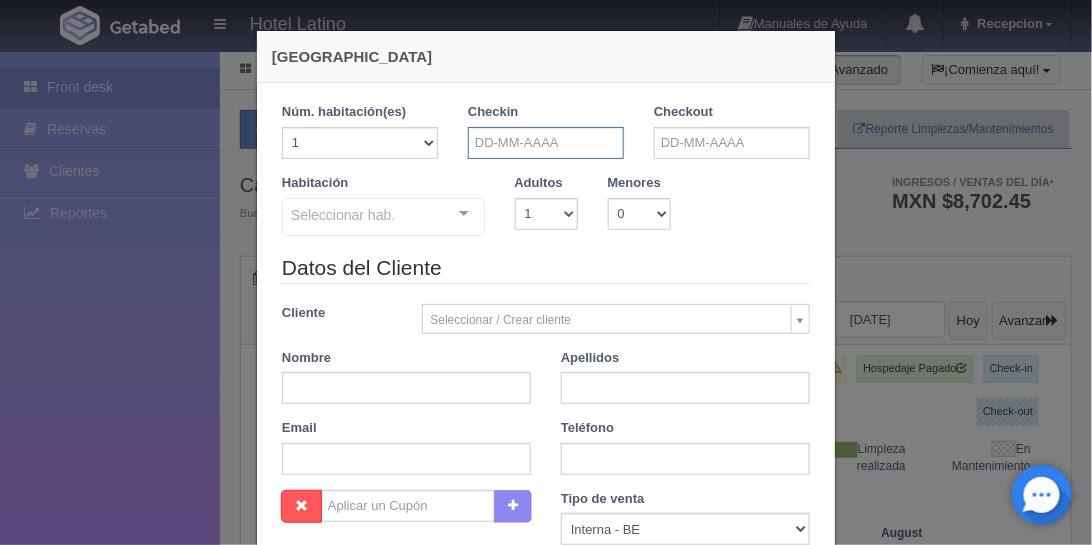click at bounding box center [546, 143] 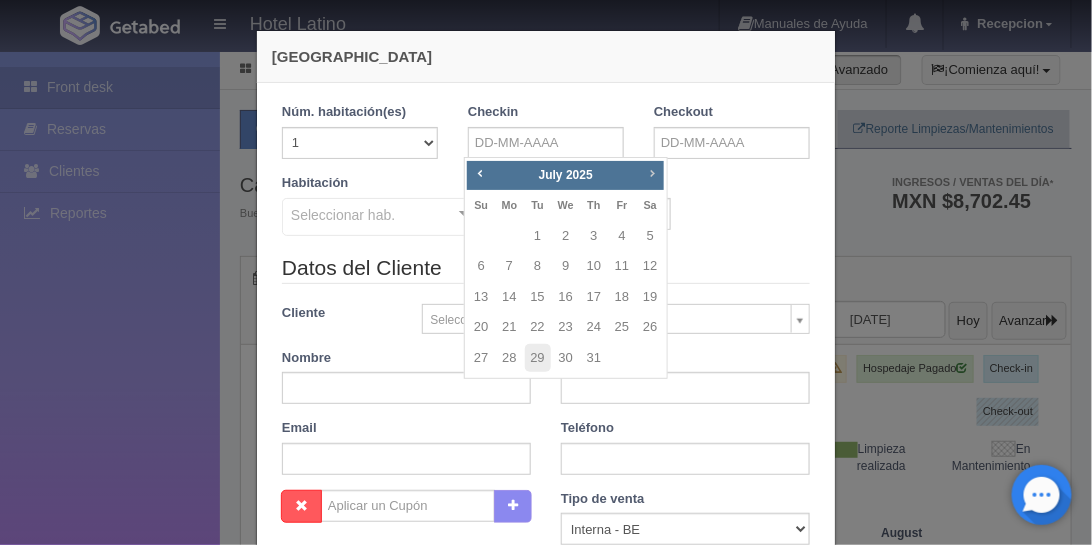 click on "Next" at bounding box center [652, 173] 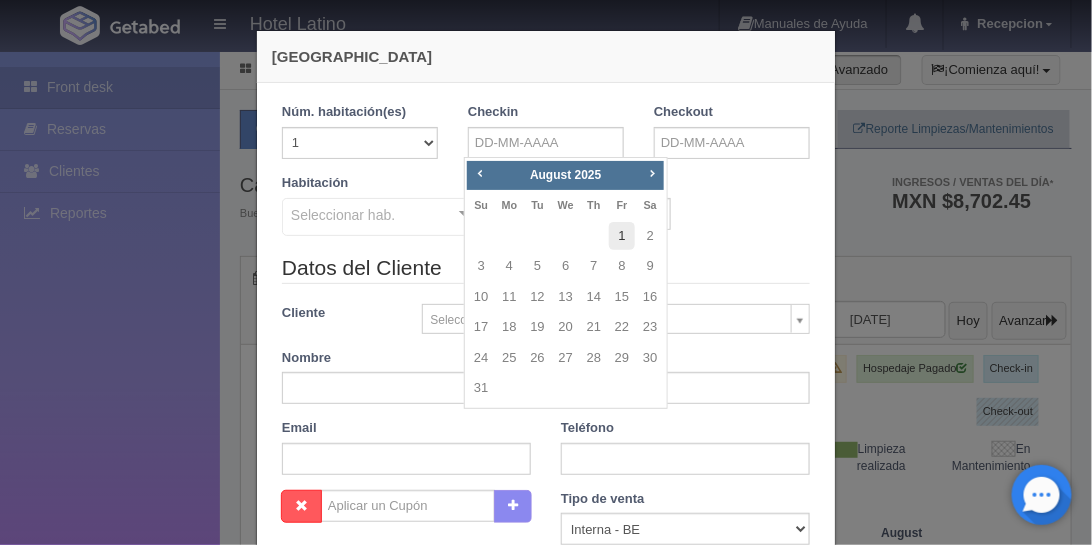 click on "1" at bounding box center (622, 236) 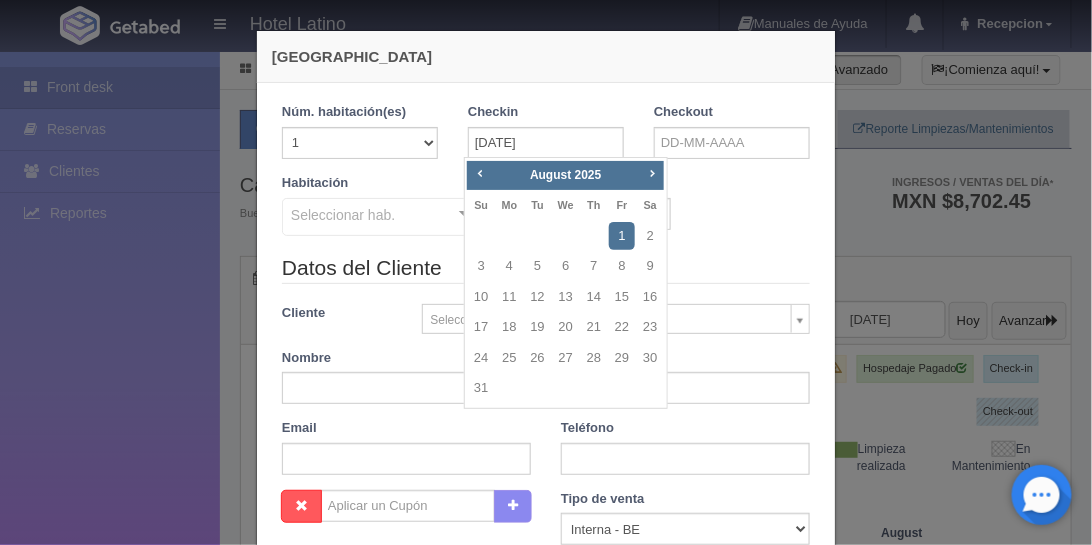checkbox on "false" 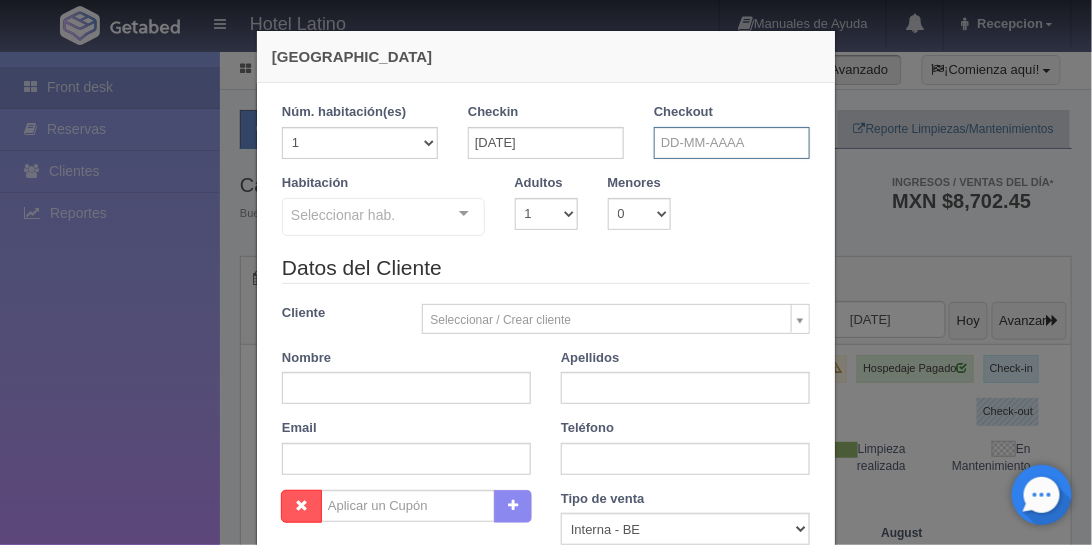 click at bounding box center (732, 143) 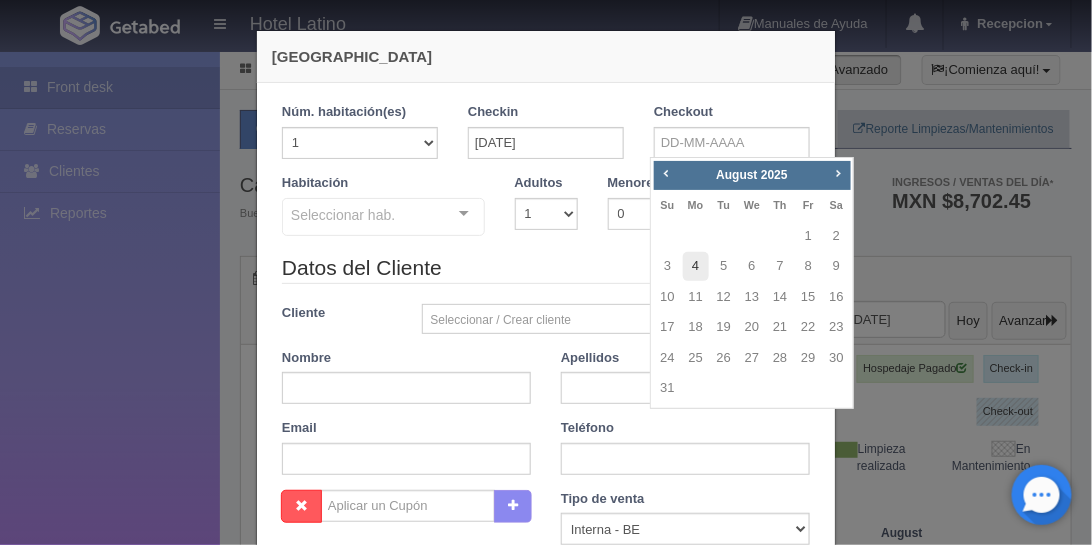 click on "4" at bounding box center [696, 266] 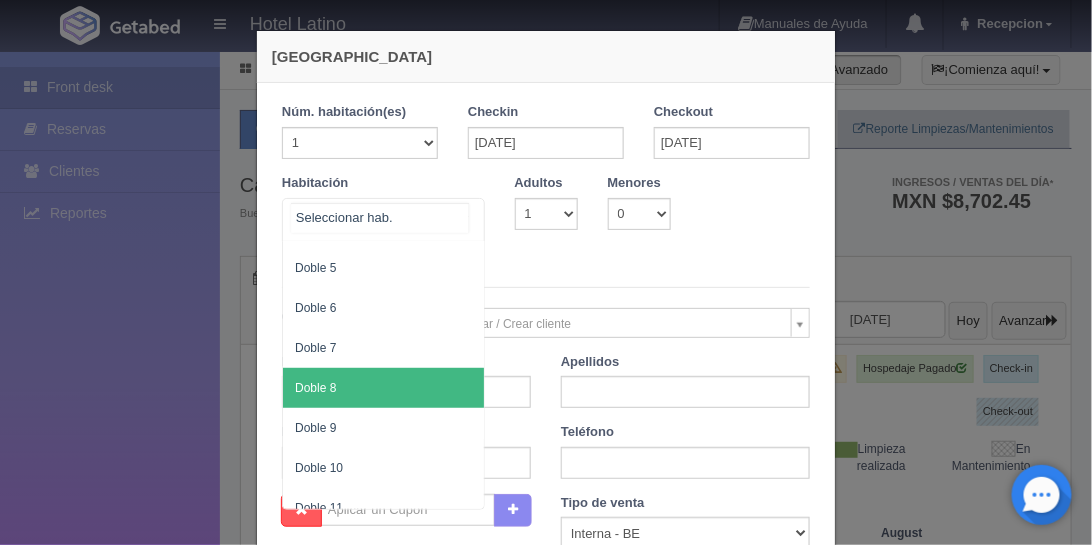 scroll, scrollTop: 0, scrollLeft: 0, axis: both 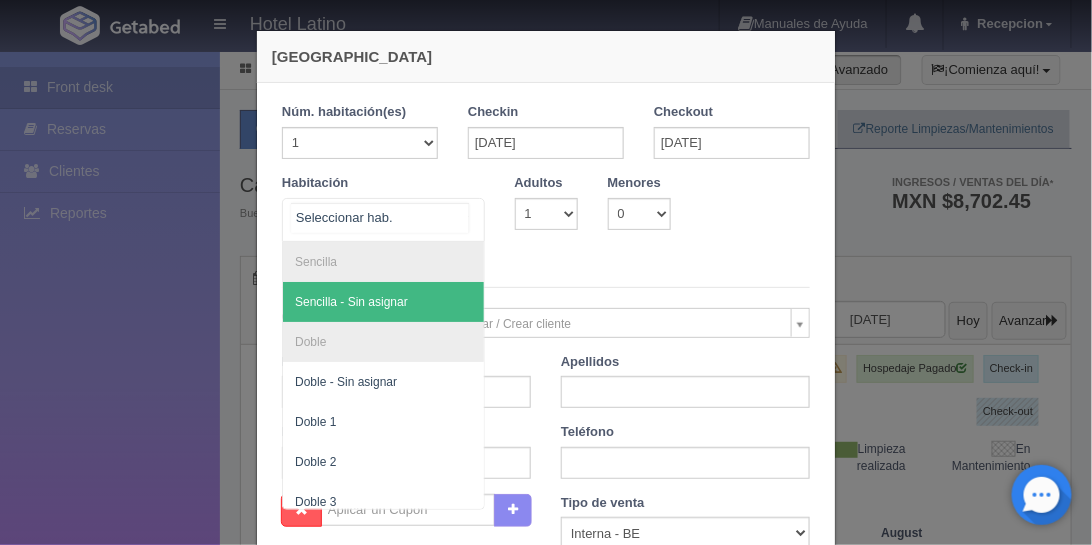 click on "Sencilla - Sin asignar" at bounding box center [383, 302] 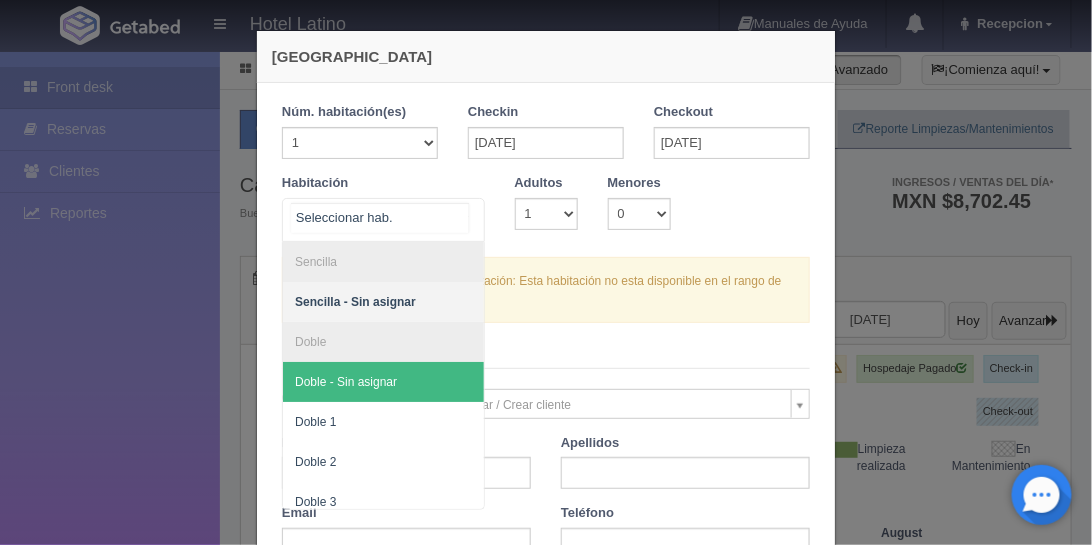 click on "Doble - Sin asignar" at bounding box center [346, 382] 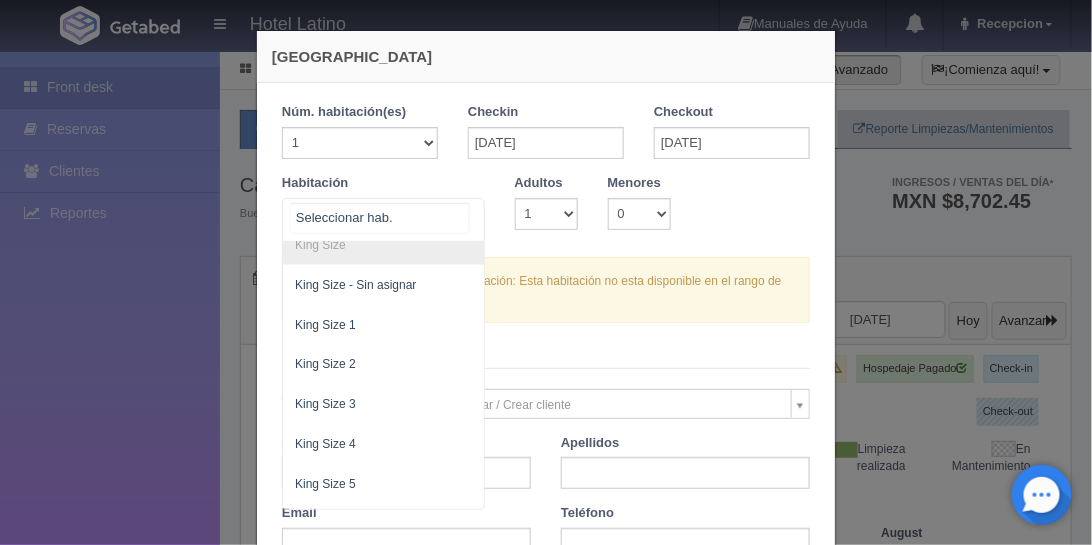 scroll, scrollTop: 857, scrollLeft: 0, axis: vertical 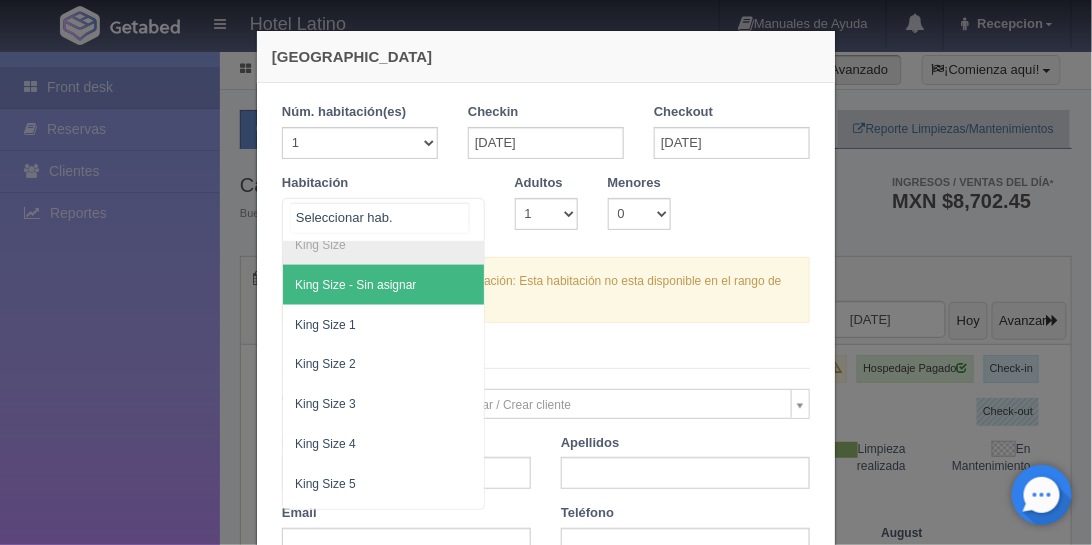 click on "King Size - Sin asignar" at bounding box center [383, 285] 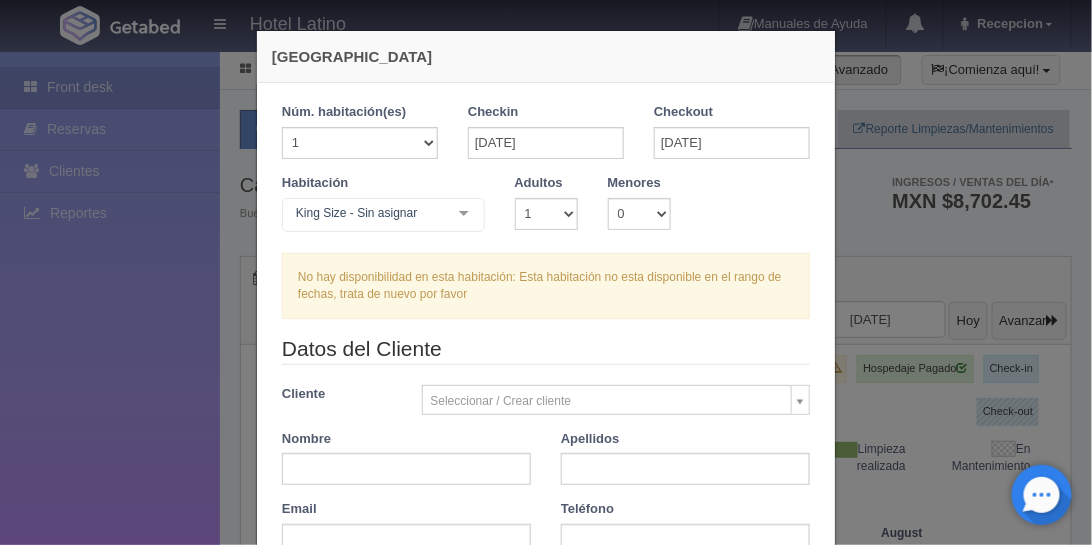 checkbox on "false" 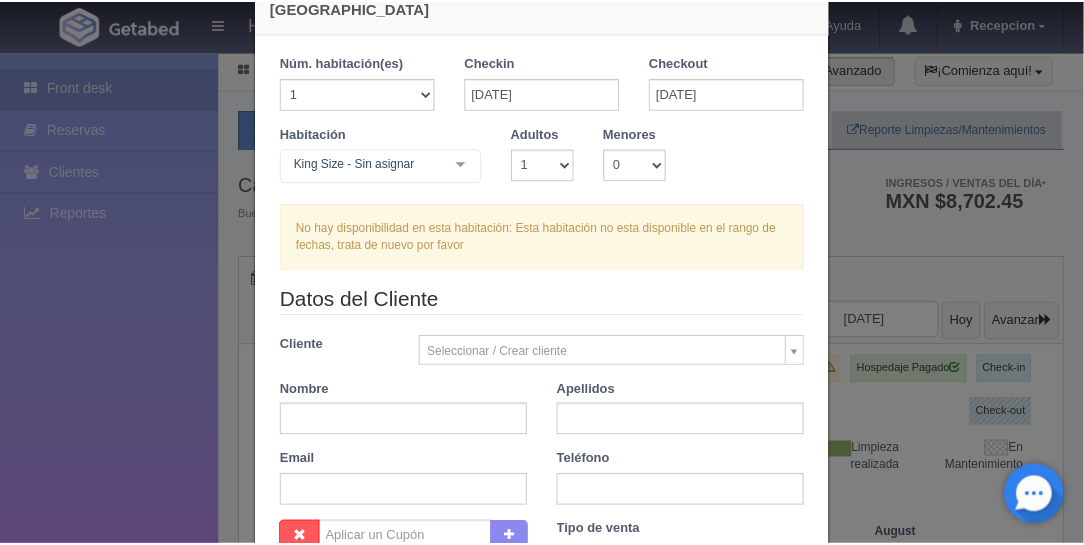 scroll, scrollTop: 0, scrollLeft: 0, axis: both 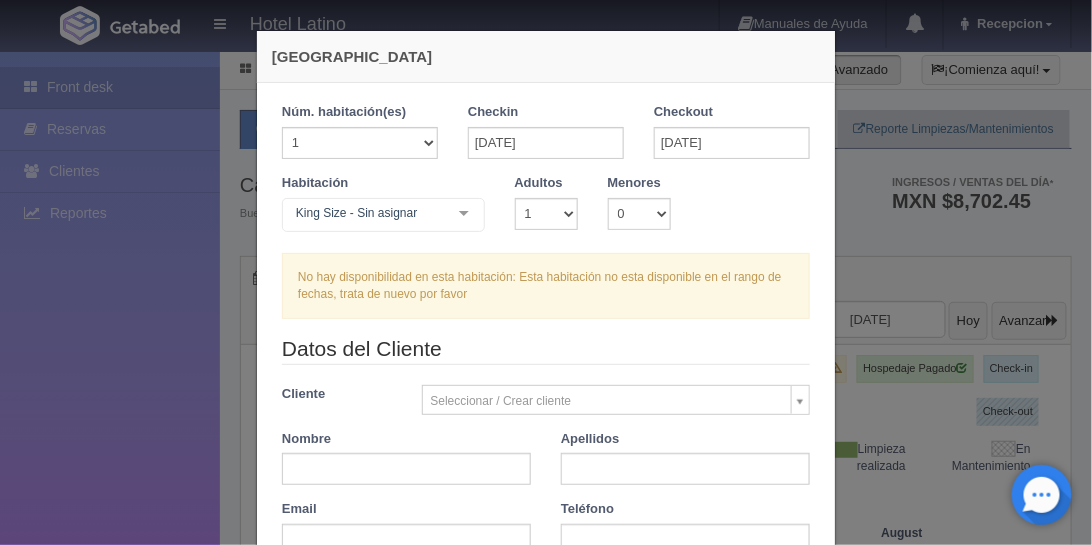 click on "Nueva Reserva   1   Núm. habitación(es)   1   2   3   4   5   6   7   8   9   10   11   12   13   14   15   16   17   18   19   20   Checkin   01-08-2025   Checkout   04-08-2025     Habitación              King Size - Sin asignar           Sencilla Sencilla - Sin asignar     Doble Doble - Sin asignar   Doble 1   Doble 2   Doble 3   Doble 4   Doble 5   Doble 6   Doble 7   Doble 8   Doble 9   Doble 10   Doble 11   Doble 12   Doble 13   Doble 14   Doble 15   Doble 16   Doble 17     King Size King Size - Sin asignar   King Size 1   King Size 2   King Size 3   King Size 4   King Size 5   King Size 6   King Size 7   King Size 8   King Size 9   King Size 10   King Size 11   King Size 12   King Size 13     No elements found. Consider changing the search query.   List is empty.       Adultos   1   2   3   4   5   6   7   8   9   10   Menores   0   1   2   3   4   5   6   7   8   9   10   Edad menores   0   1   2   3   4   5   6   7   8   9   10   11   12   13   14   15   16   17   18             Datos del Cliente" at bounding box center [546, 272] 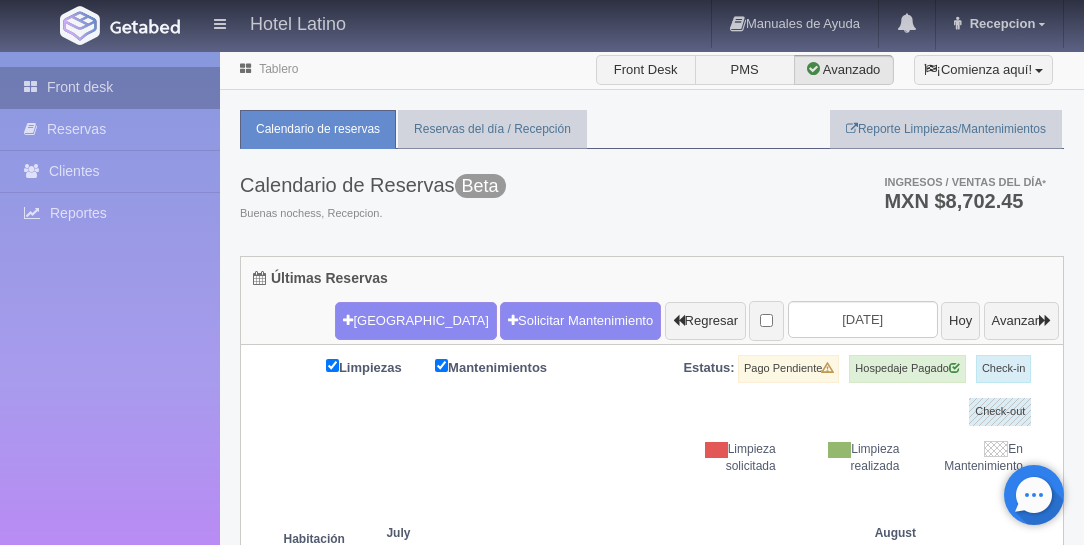 click on "Front desk" at bounding box center (110, 87) 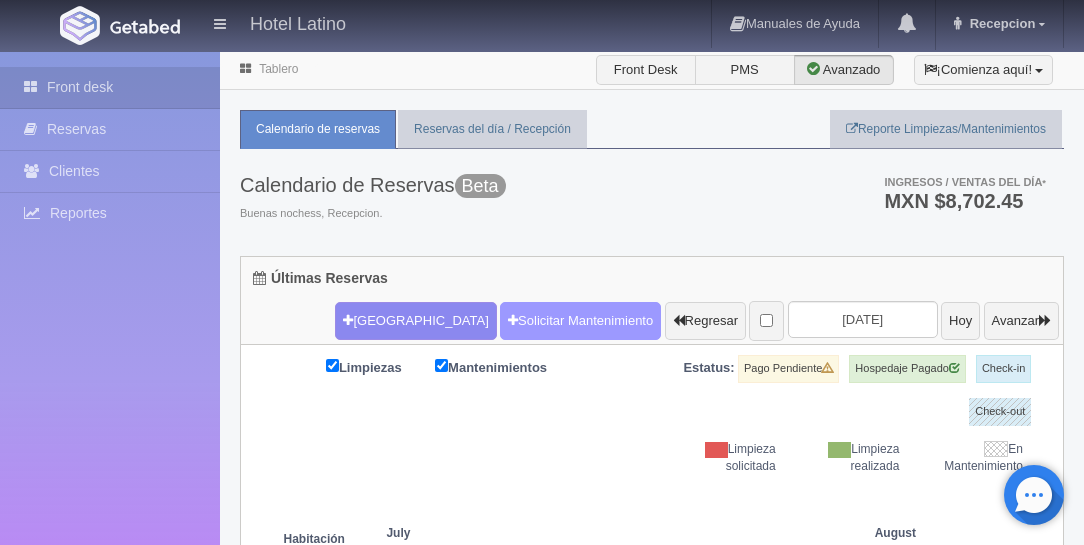 scroll, scrollTop: 228, scrollLeft: 0, axis: vertical 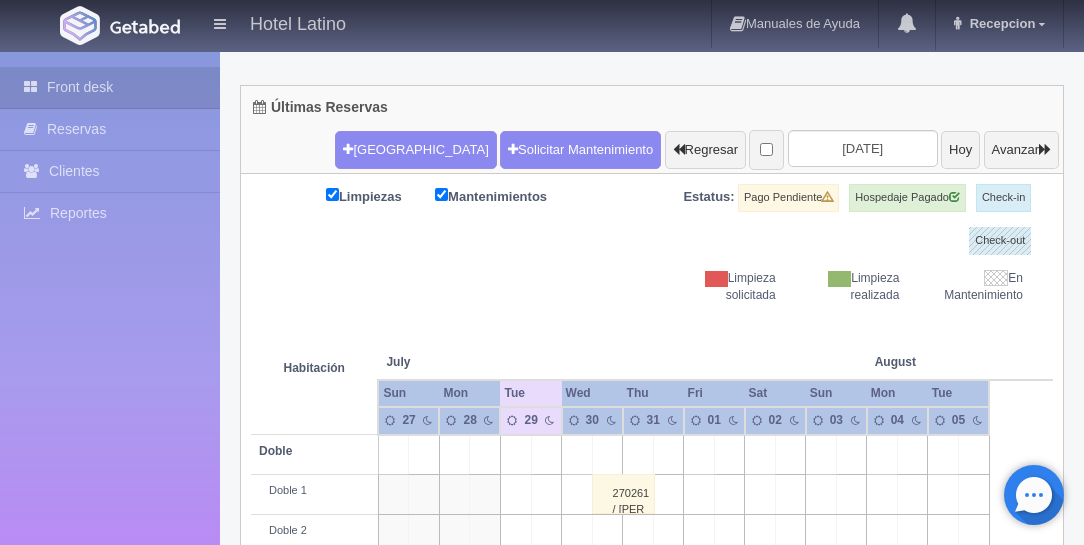 click on "Fri" at bounding box center [714, 393] 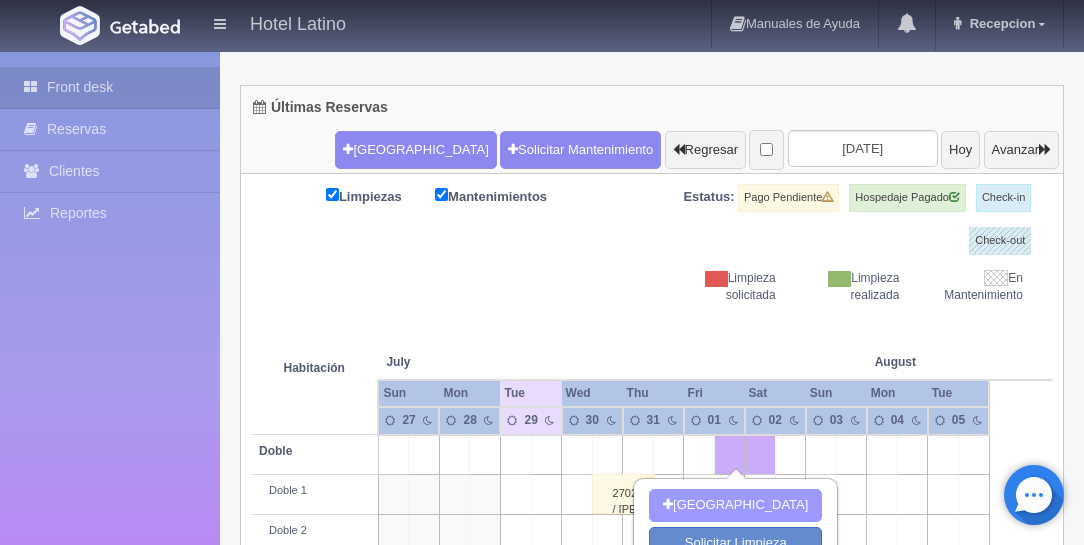 click on "[GEOGRAPHIC_DATA]" at bounding box center (735, 505) 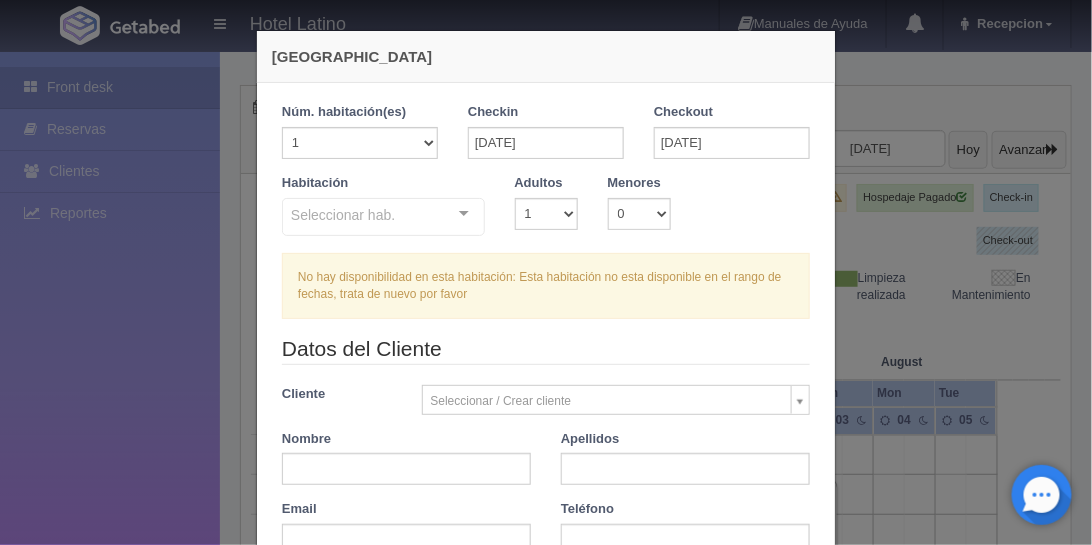 click at bounding box center (464, 214) 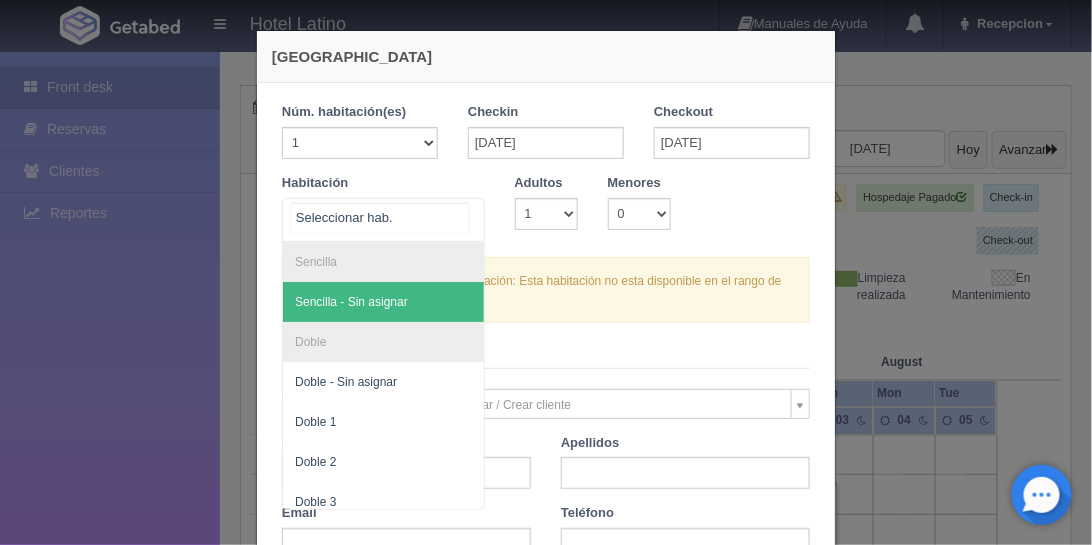 click on "Sencilla" at bounding box center [383, 262] 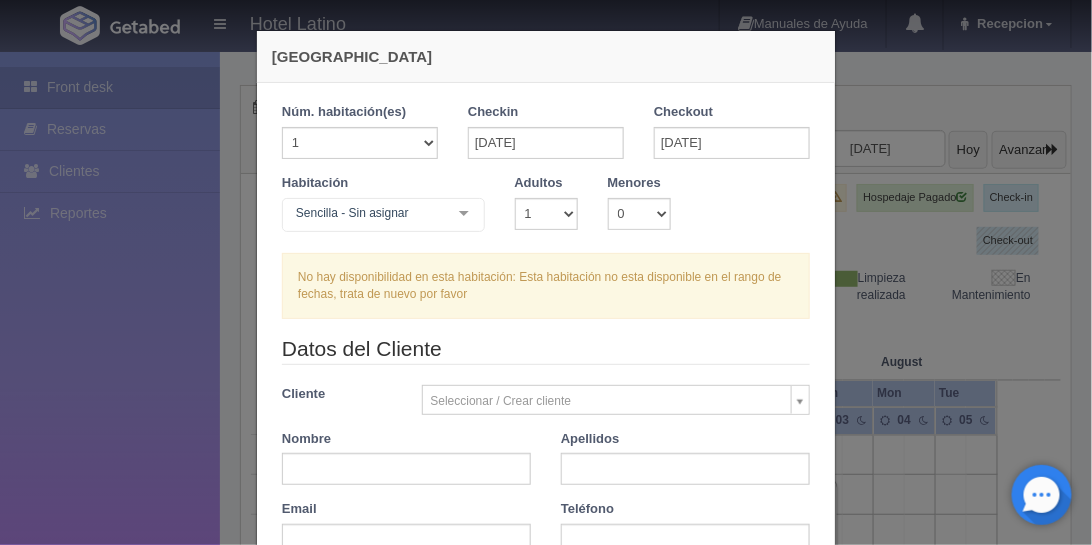 click at bounding box center [464, 214] 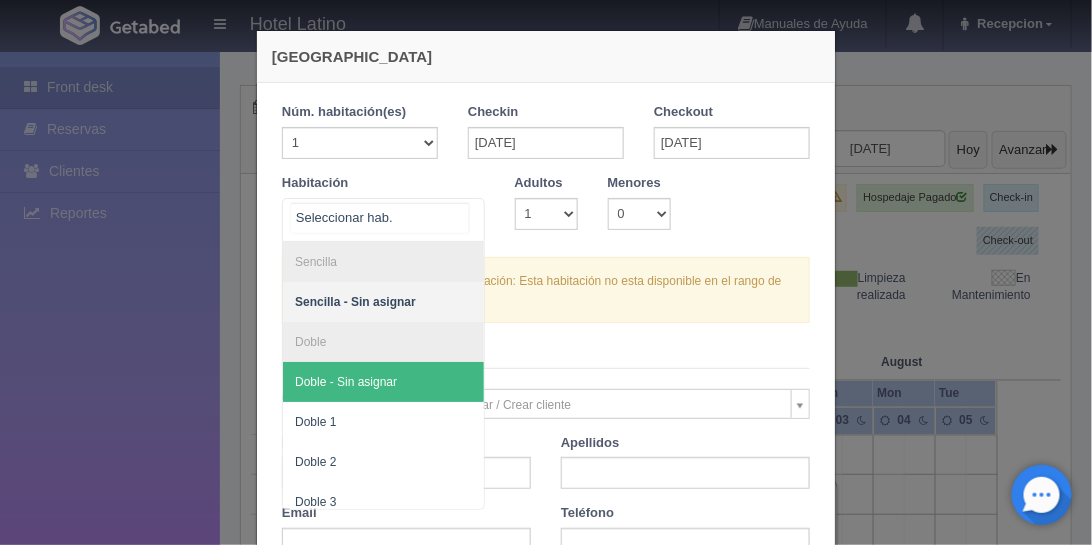 click on "Doble - Sin asignar" at bounding box center [346, 382] 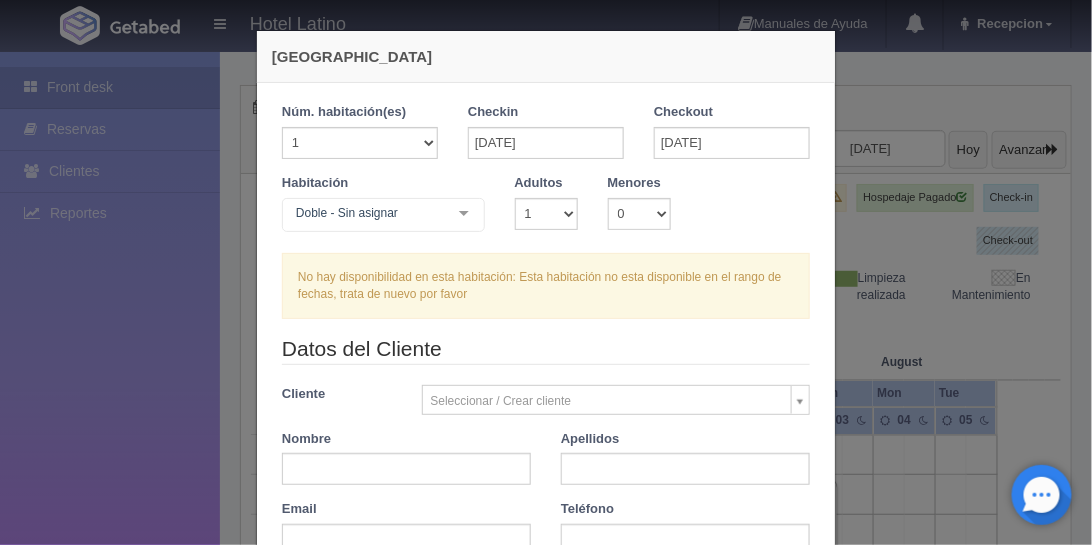 click at bounding box center (464, 214) 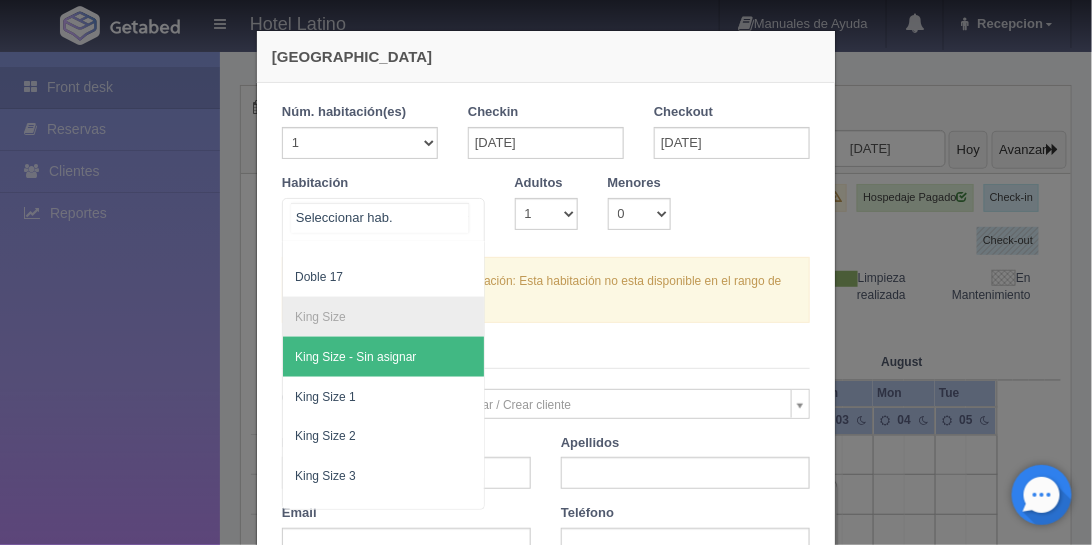 scroll, scrollTop: 857, scrollLeft: 0, axis: vertical 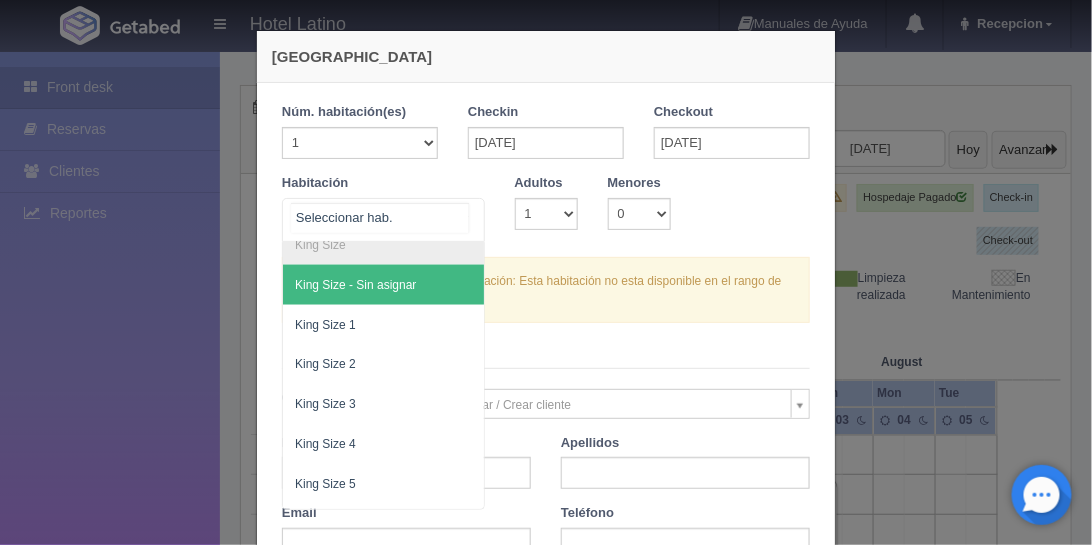 click on "King Size - Sin asignar" at bounding box center [383, 285] 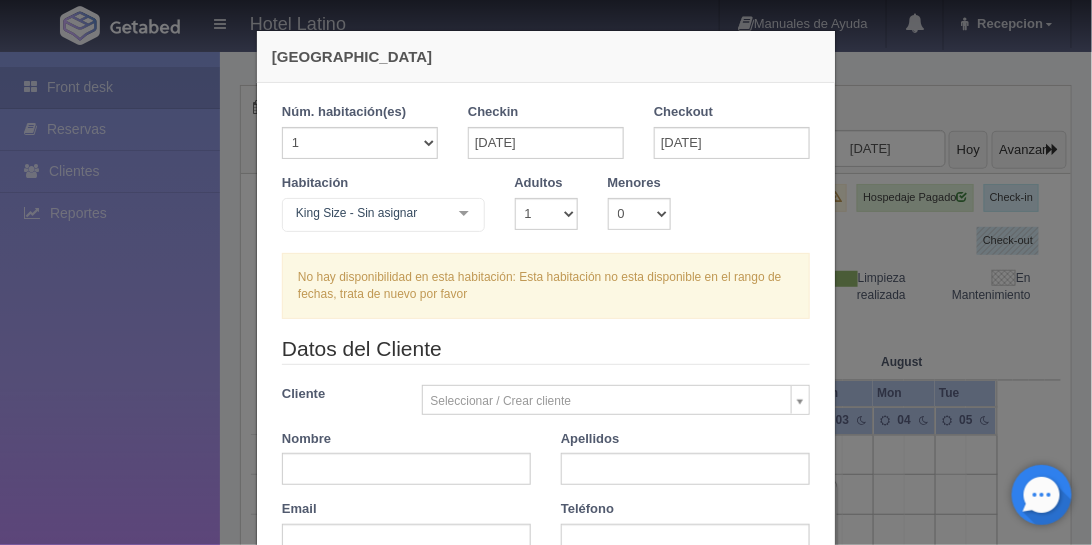 checkbox on "false" 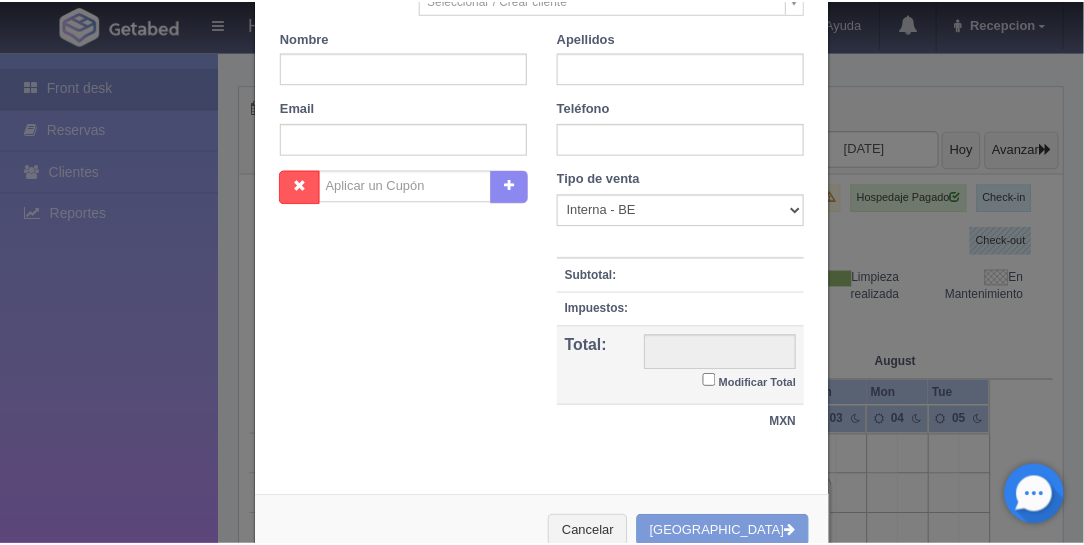 scroll, scrollTop: 449, scrollLeft: 0, axis: vertical 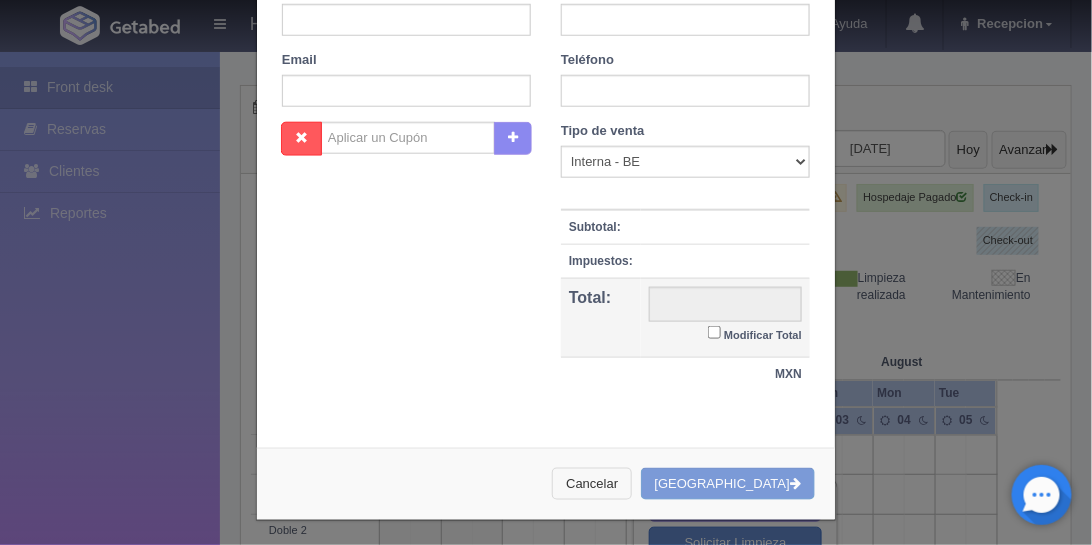 click on "Cancelar" at bounding box center [592, 484] 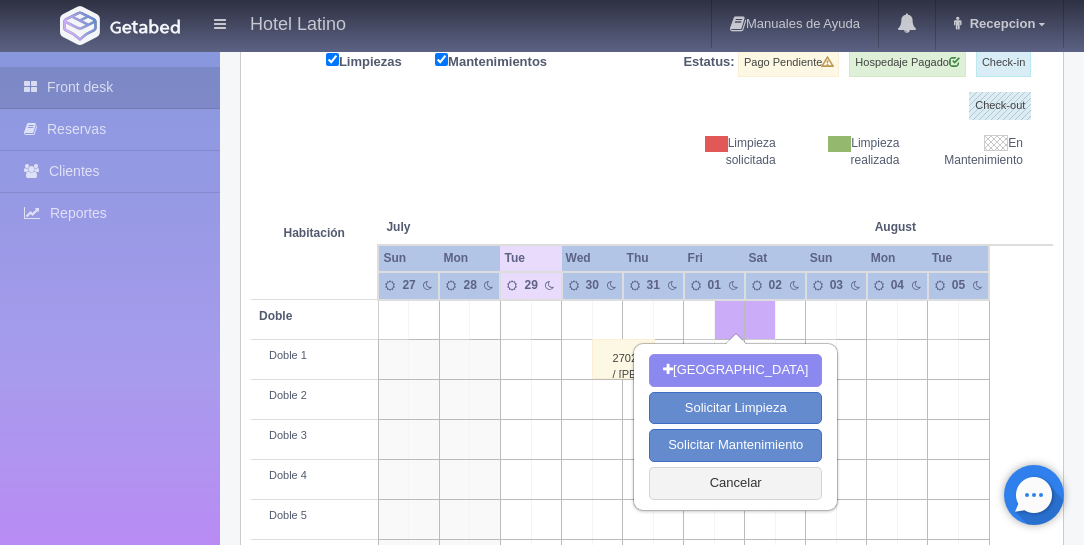 scroll, scrollTop: 400, scrollLeft: 0, axis: vertical 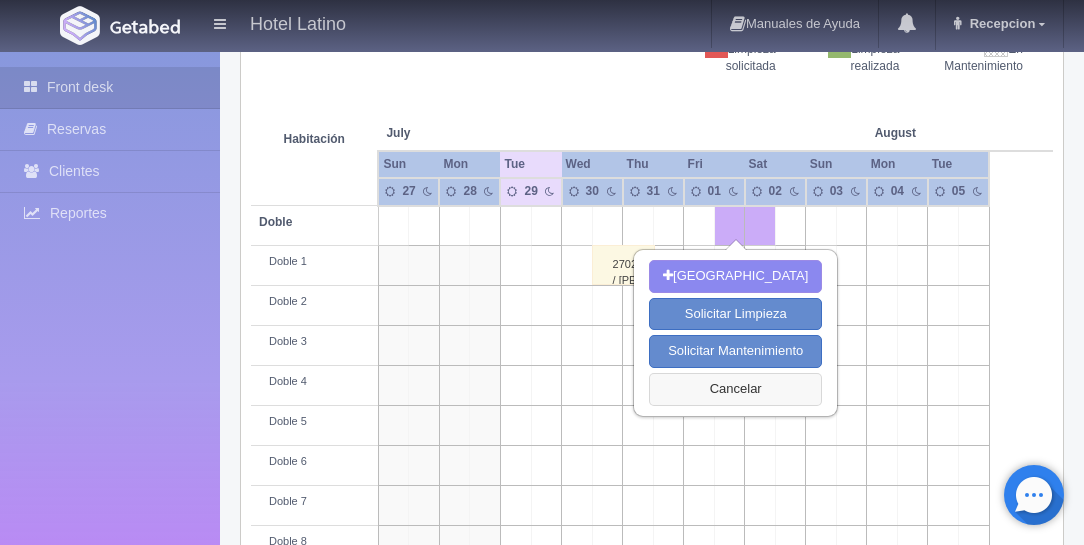 click on "Cancelar" at bounding box center [735, 389] 